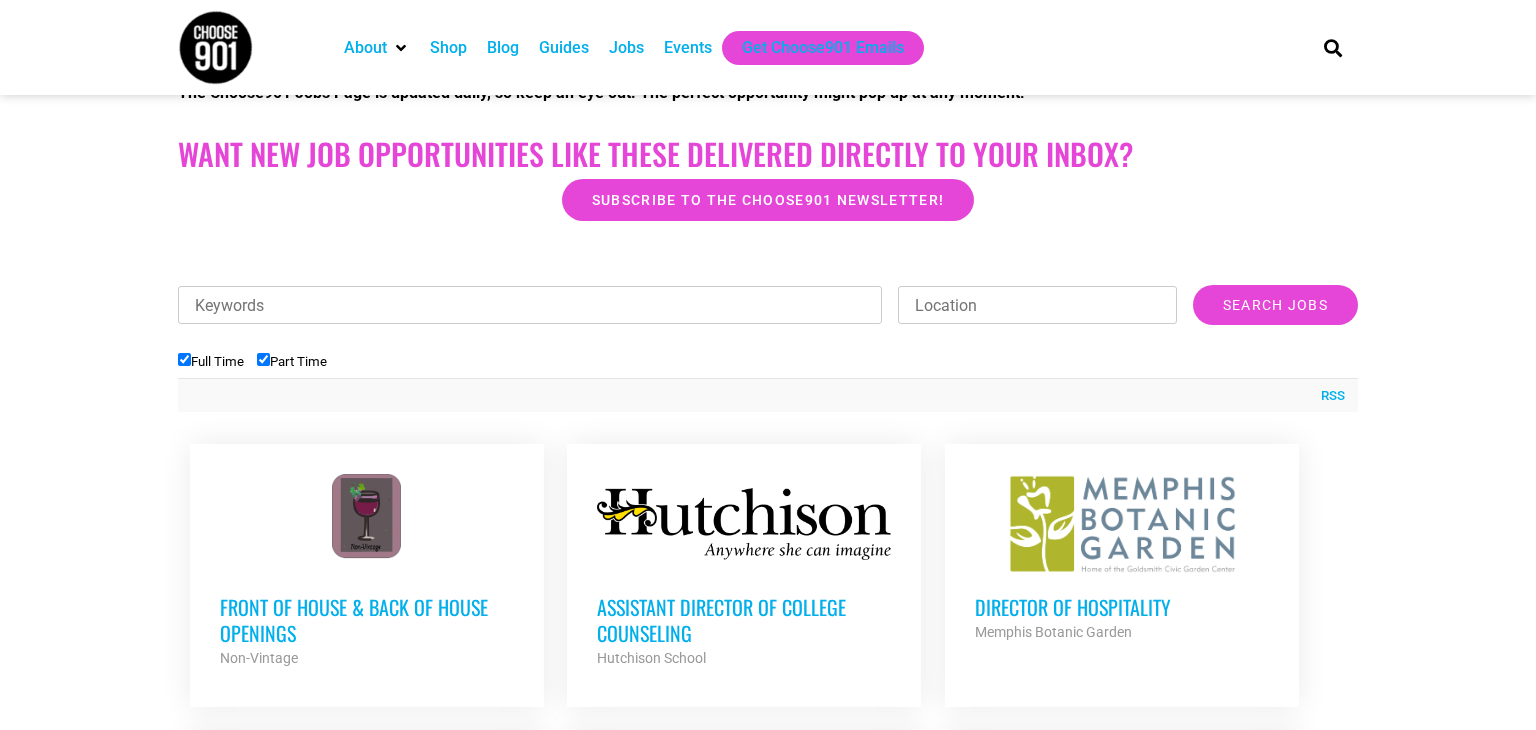 scroll, scrollTop: 498, scrollLeft: 0, axis: vertical 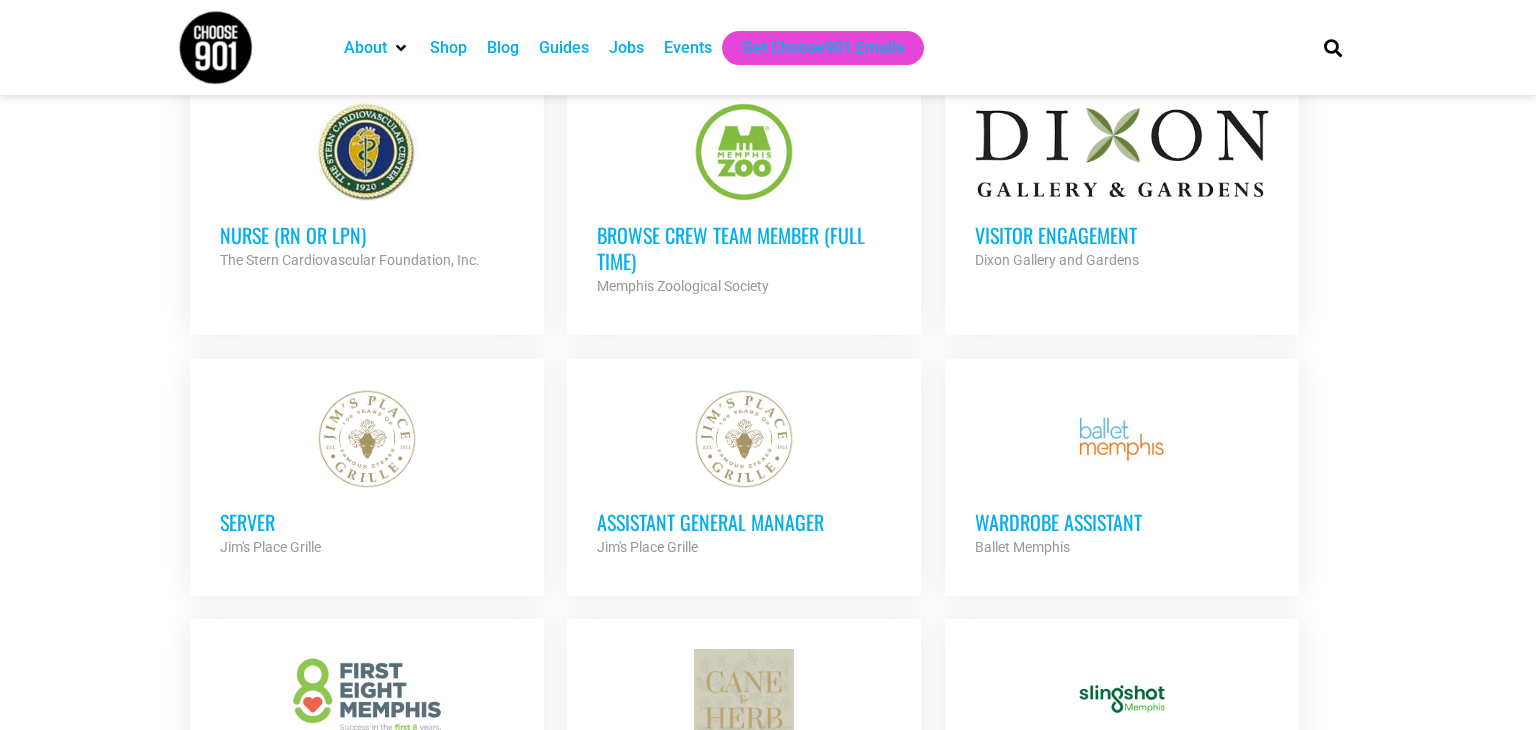 click on "Visitor Engagement" at bounding box center (1122, 235) 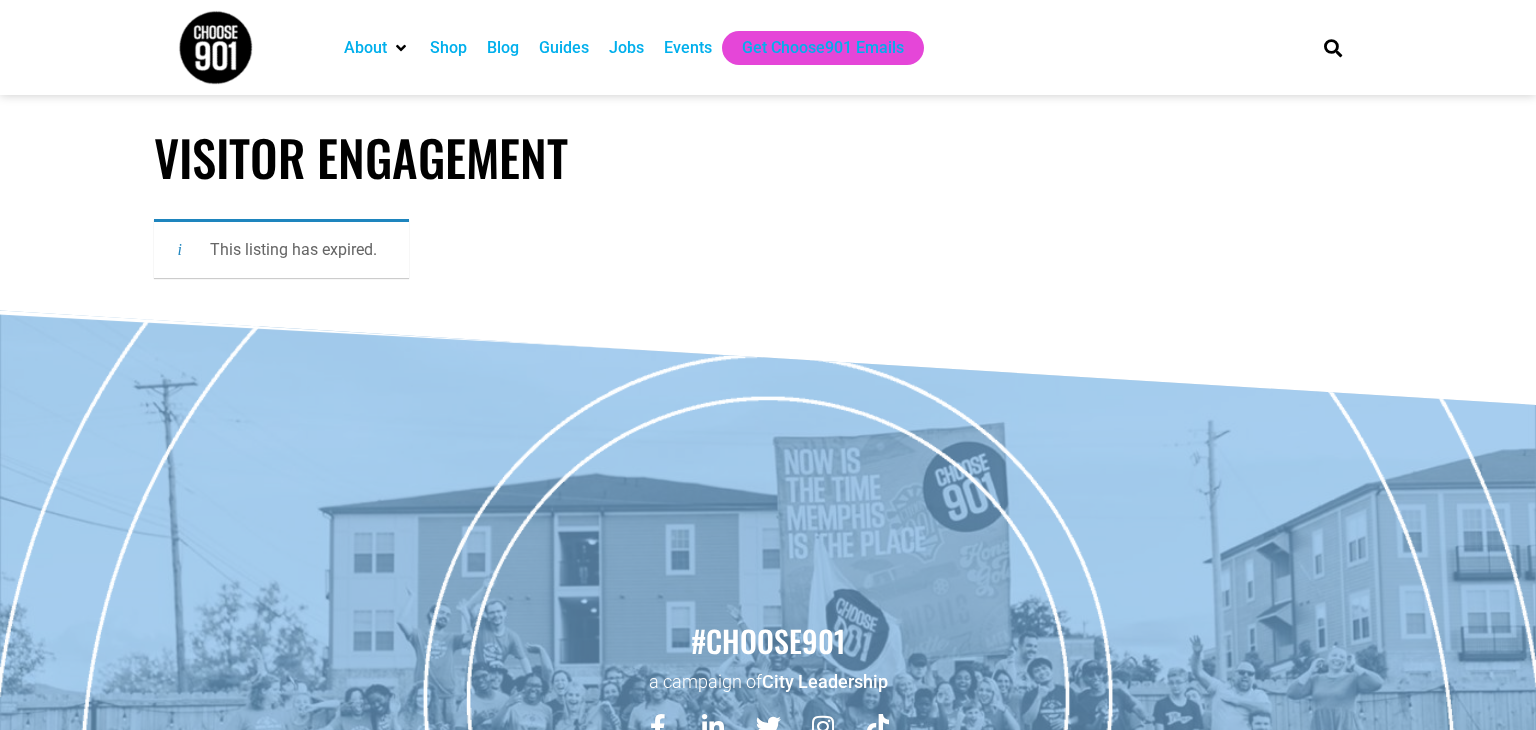 scroll, scrollTop: 0, scrollLeft: 0, axis: both 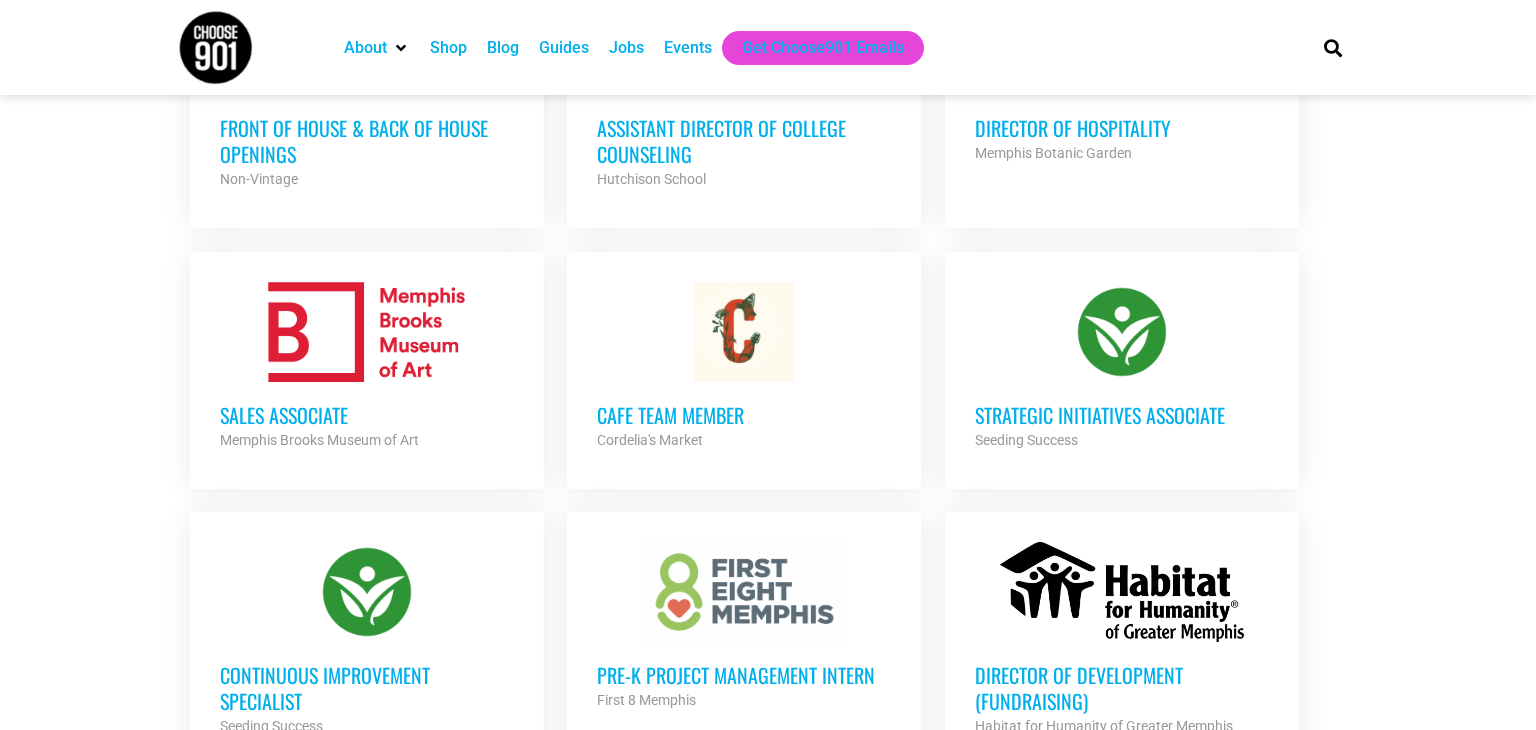 click at bounding box center [1122, 332] 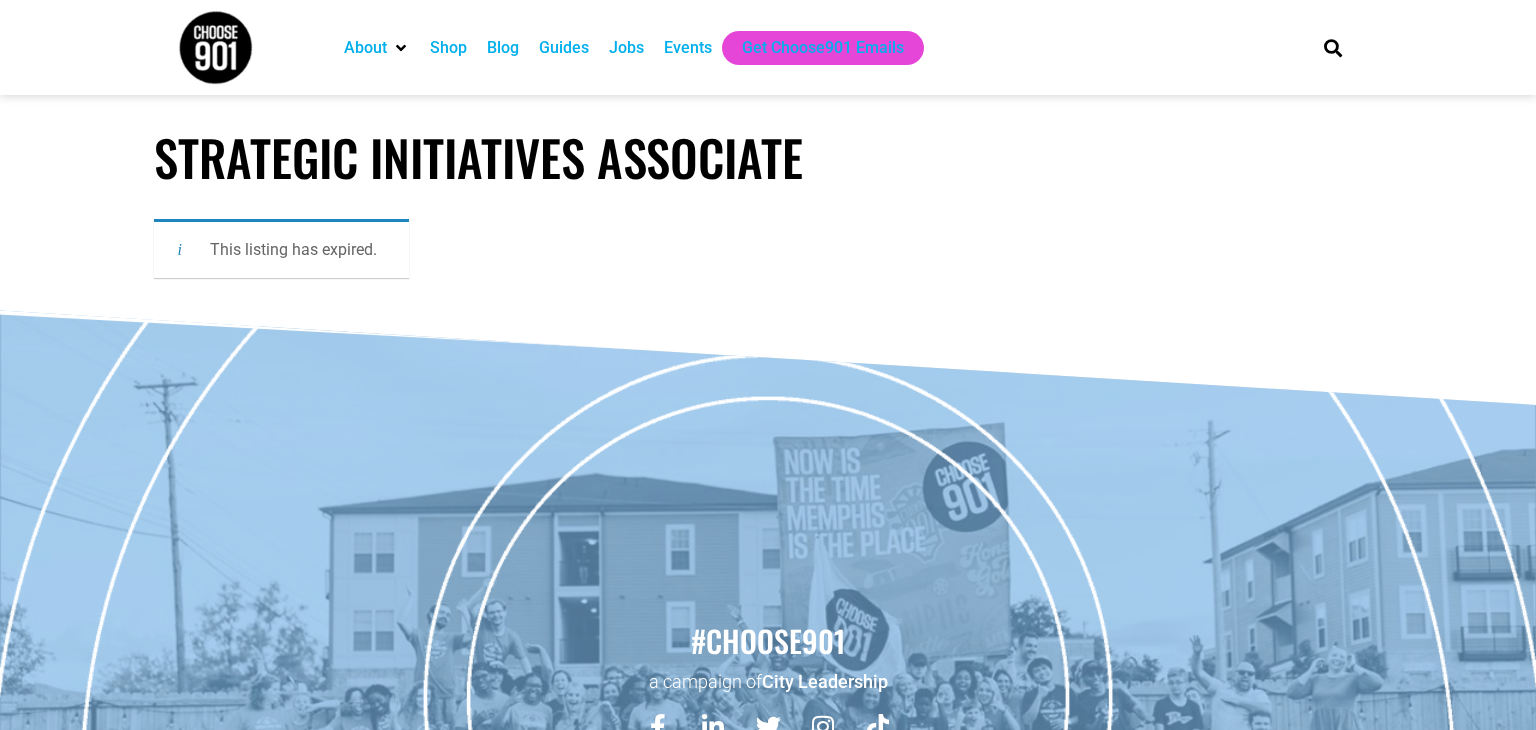 scroll, scrollTop: 0, scrollLeft: 0, axis: both 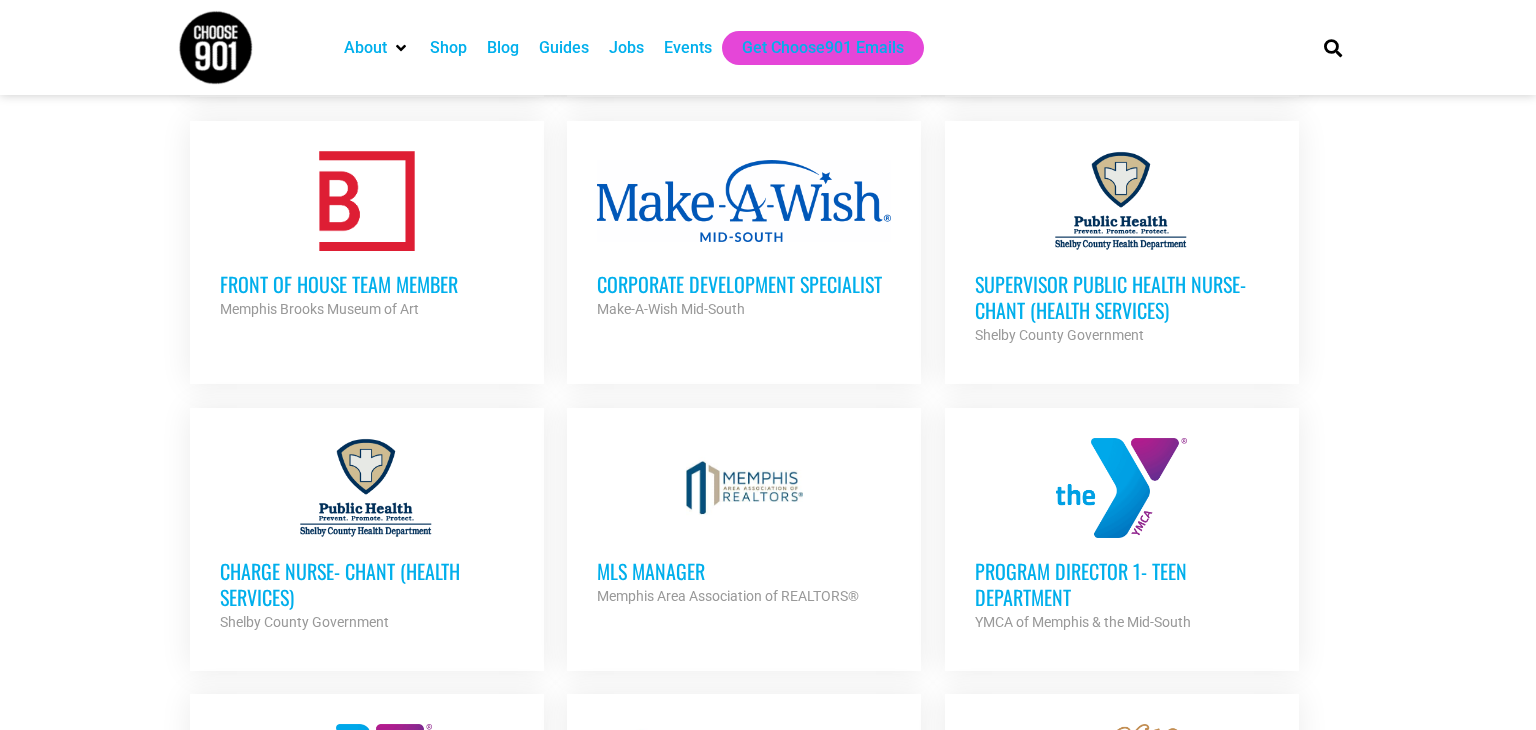 click at bounding box center [744, 201] 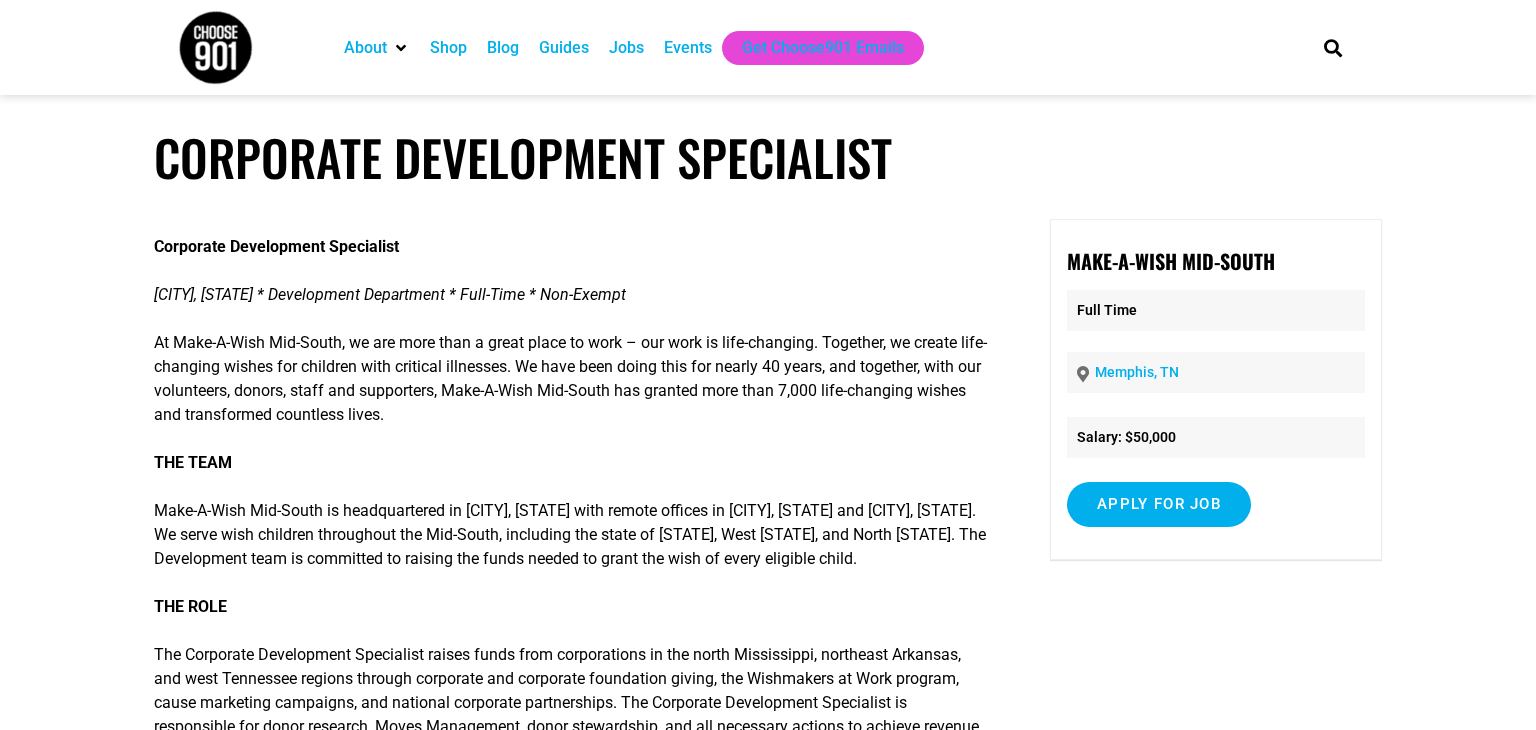 scroll, scrollTop: 0, scrollLeft: 0, axis: both 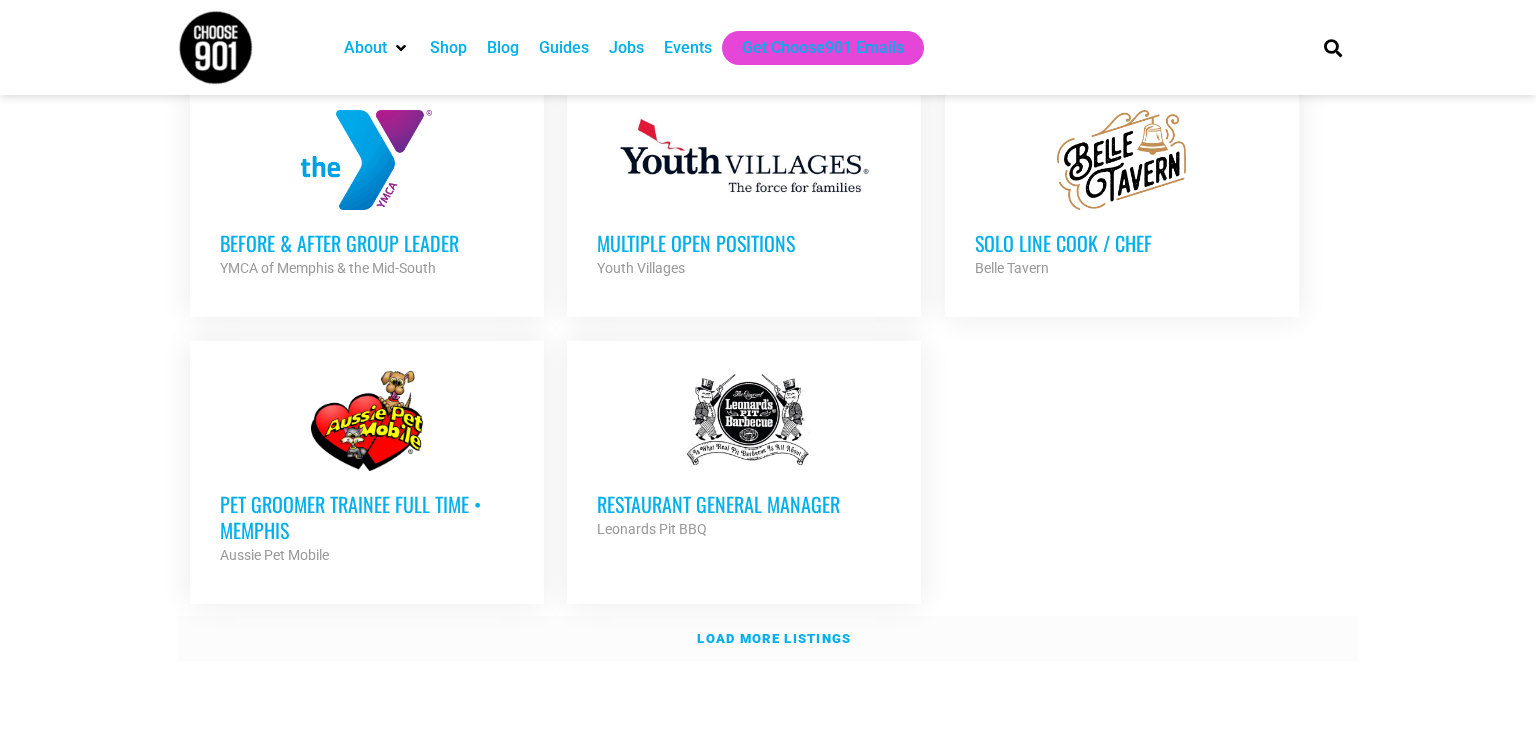 click on "Load more listings" at bounding box center (774, 638) 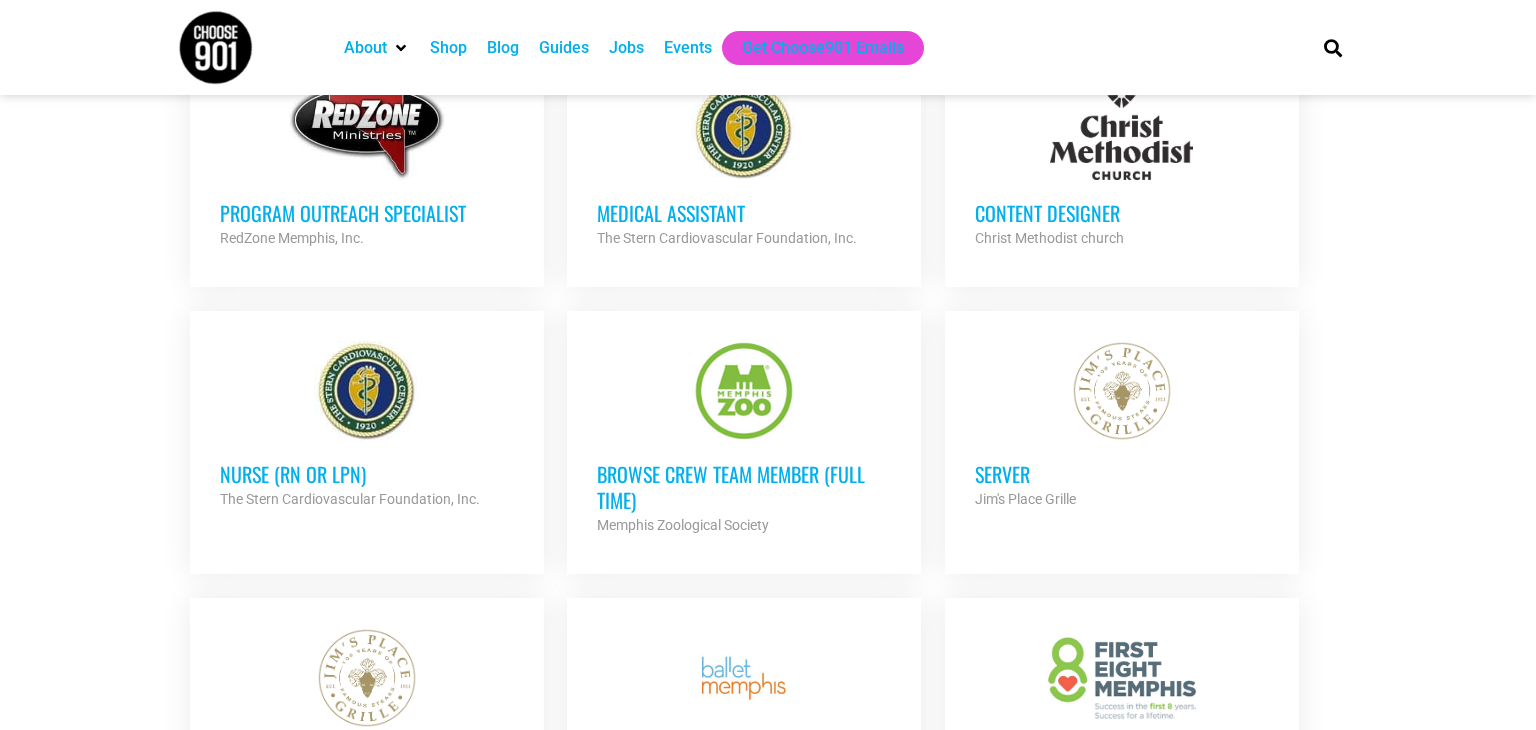 scroll, scrollTop: 3373, scrollLeft: 0, axis: vertical 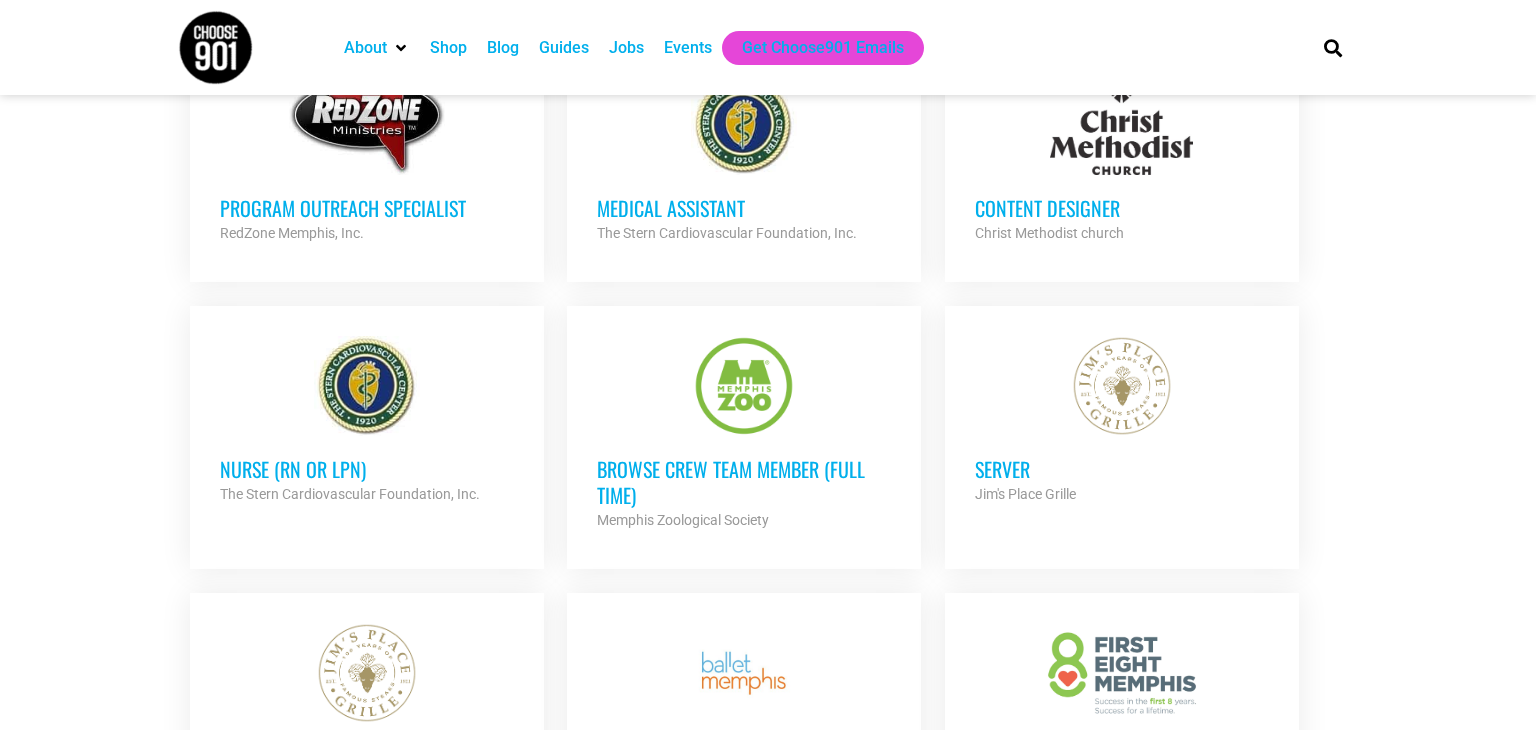 click at bounding box center (367, 125) 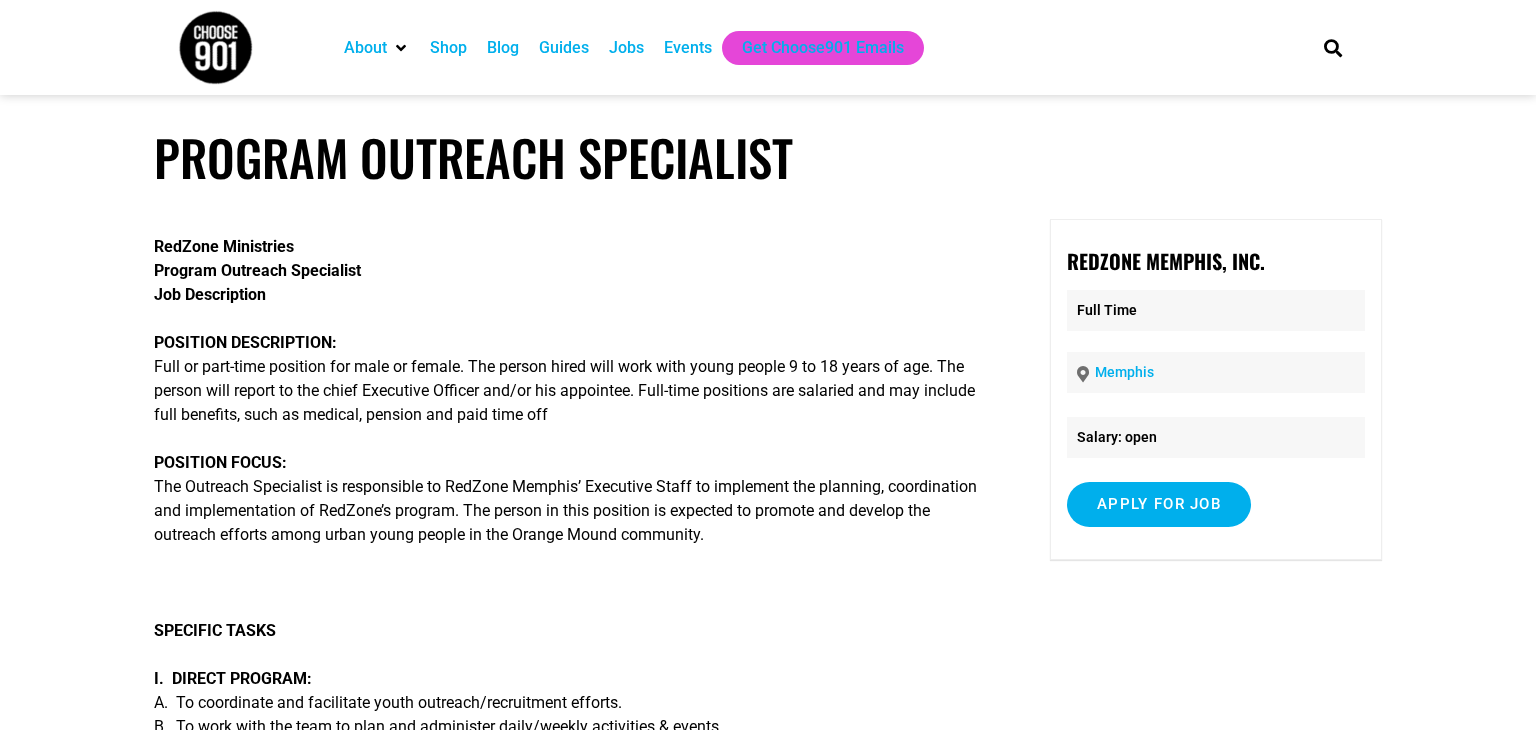 scroll, scrollTop: 0, scrollLeft: 0, axis: both 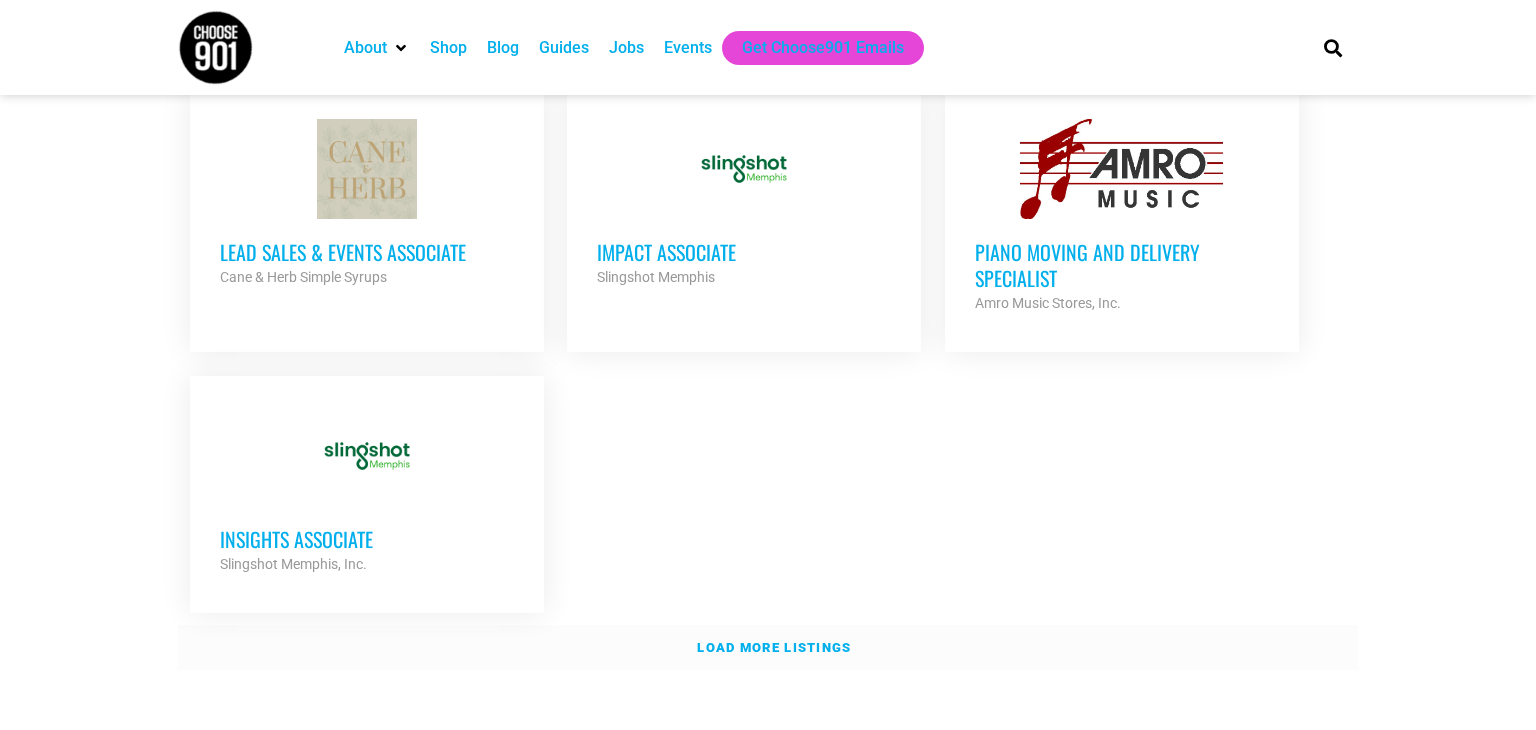 click on "Load more listings" at bounding box center (768, 648) 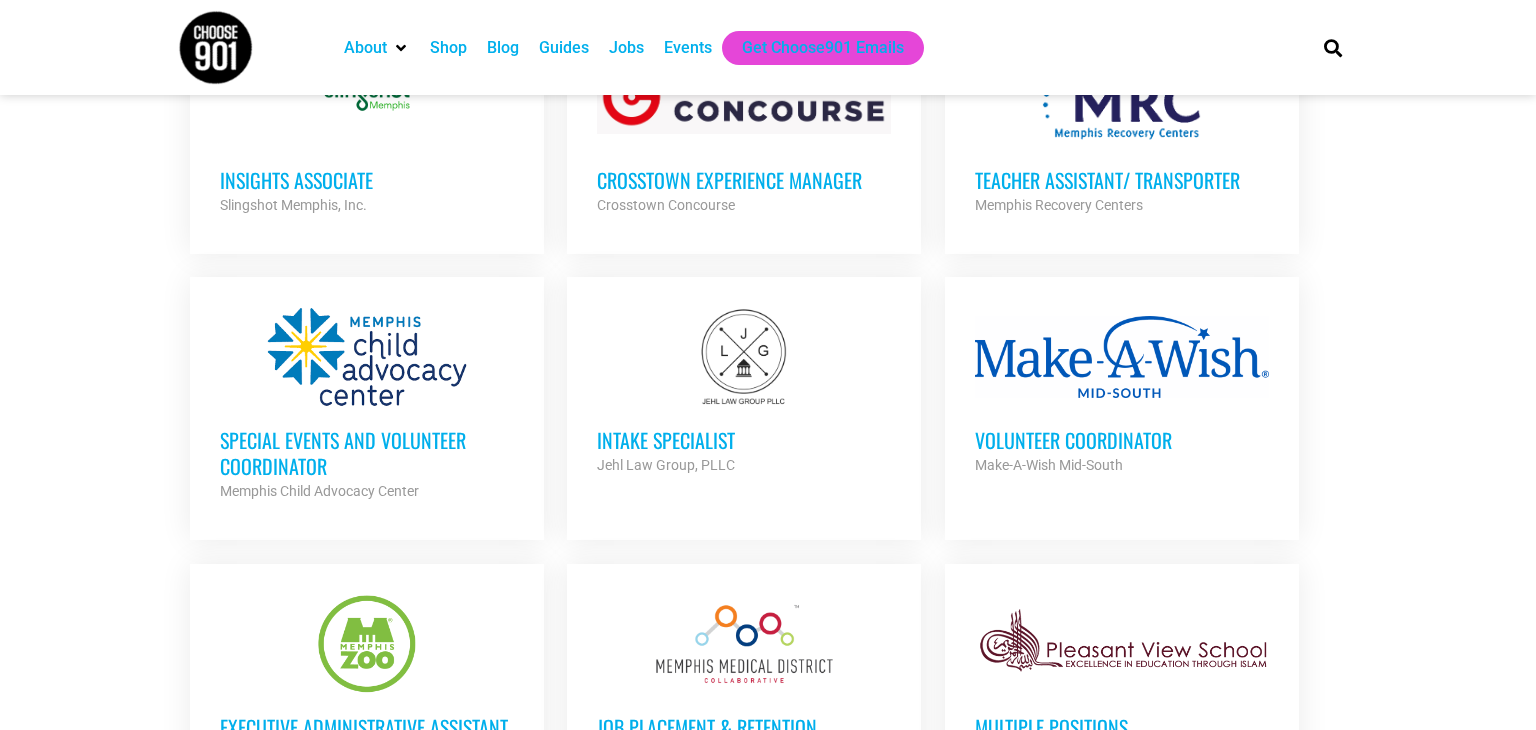 scroll, scrollTop: 4524, scrollLeft: 0, axis: vertical 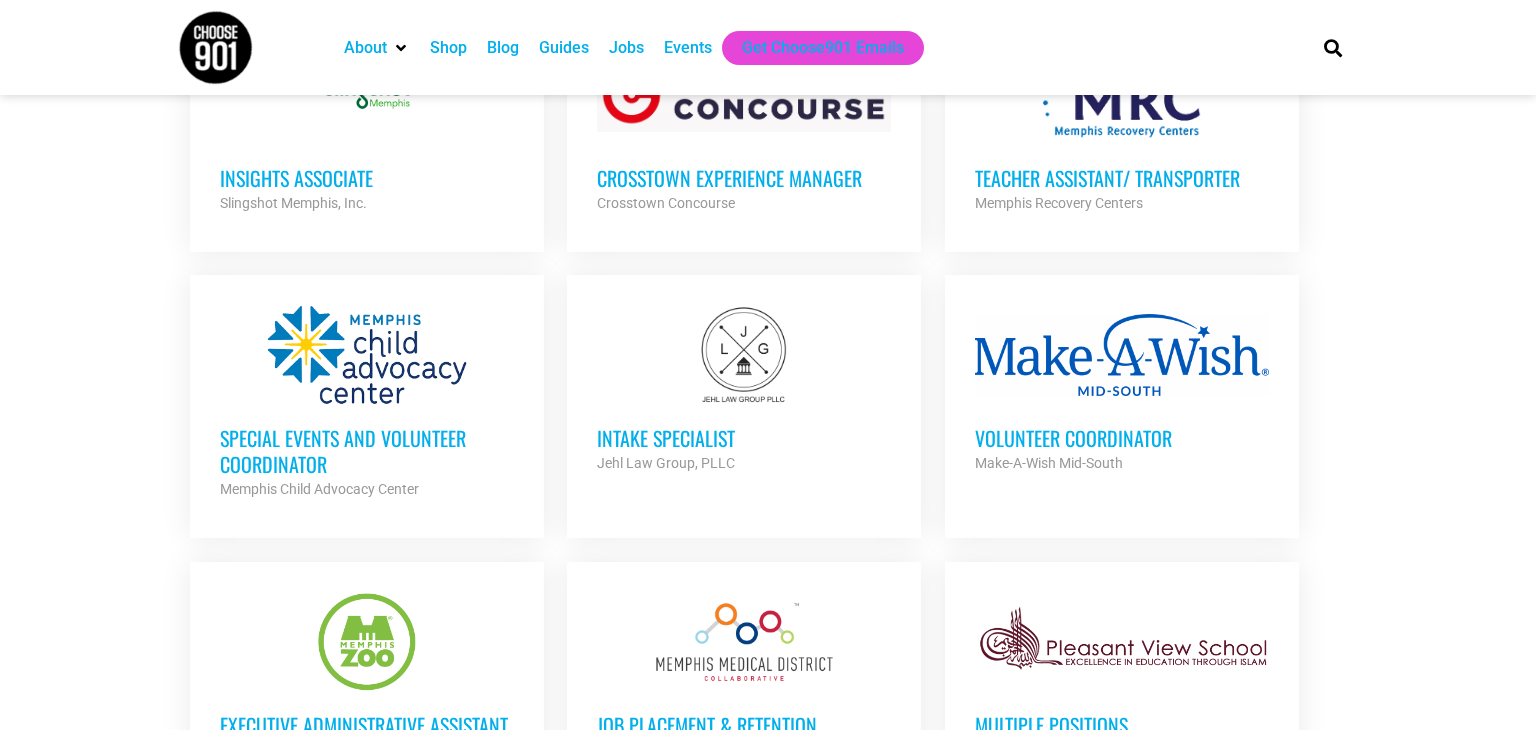click on "Special Events and Volunteer Coordinator" at bounding box center [367, 451] 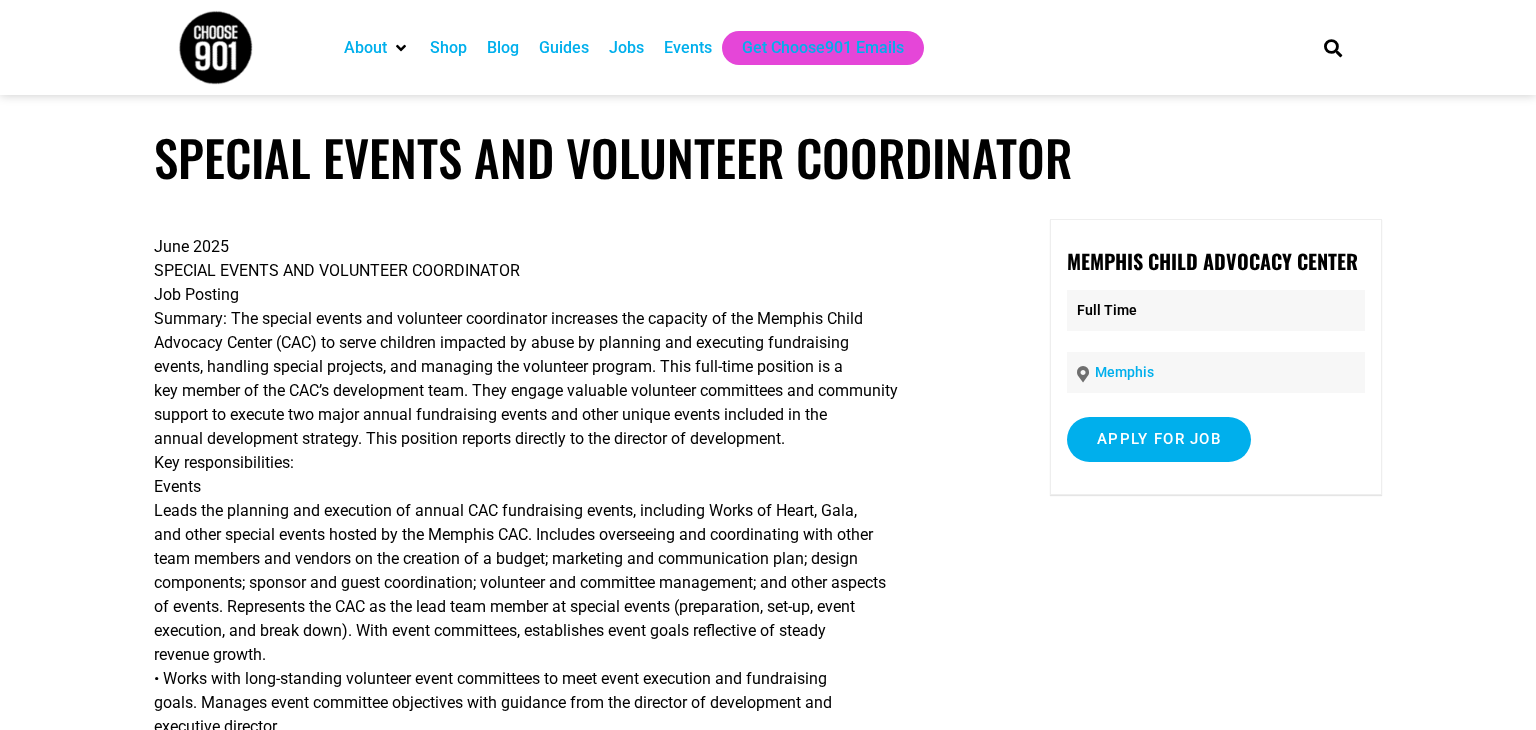 scroll, scrollTop: 0, scrollLeft: 0, axis: both 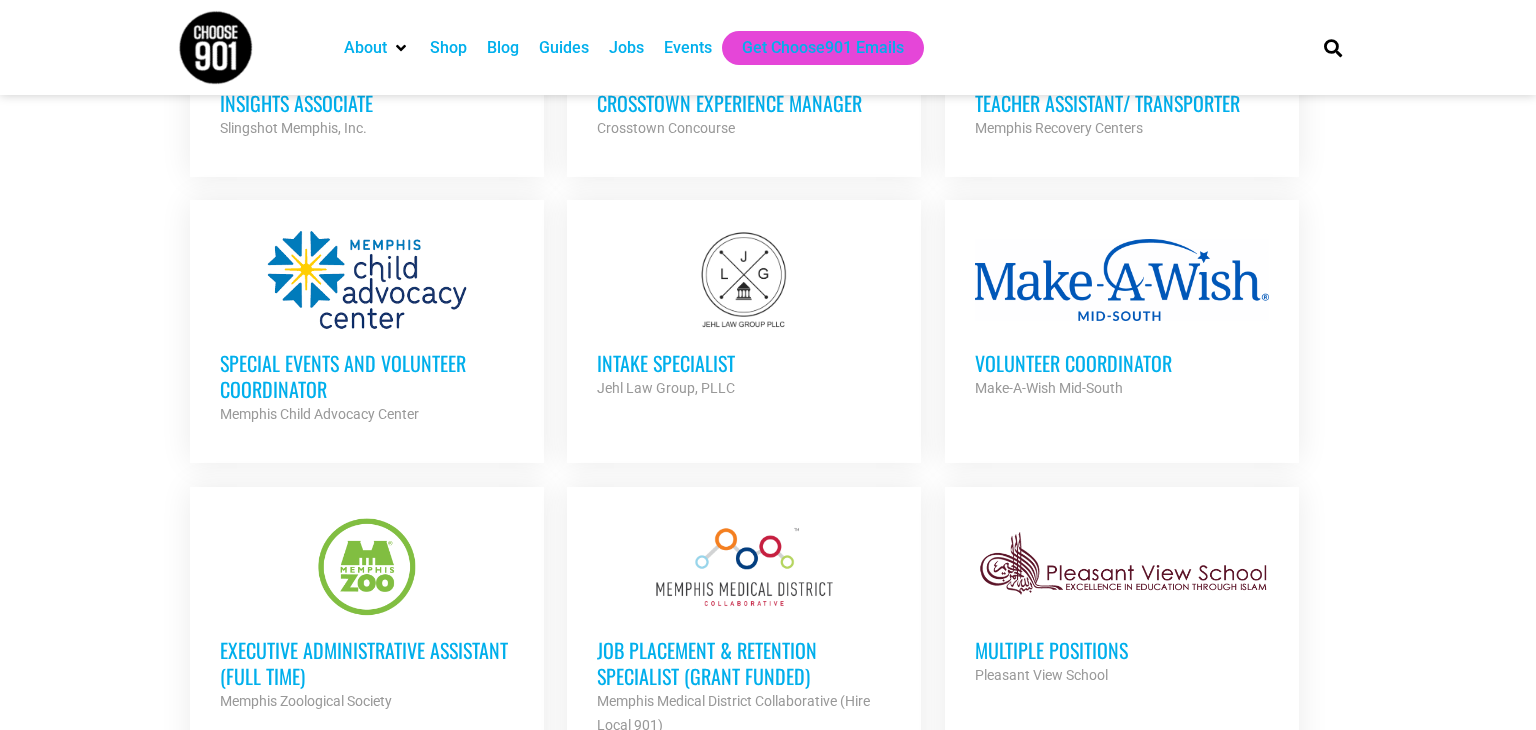 click at bounding box center [1122, 280] 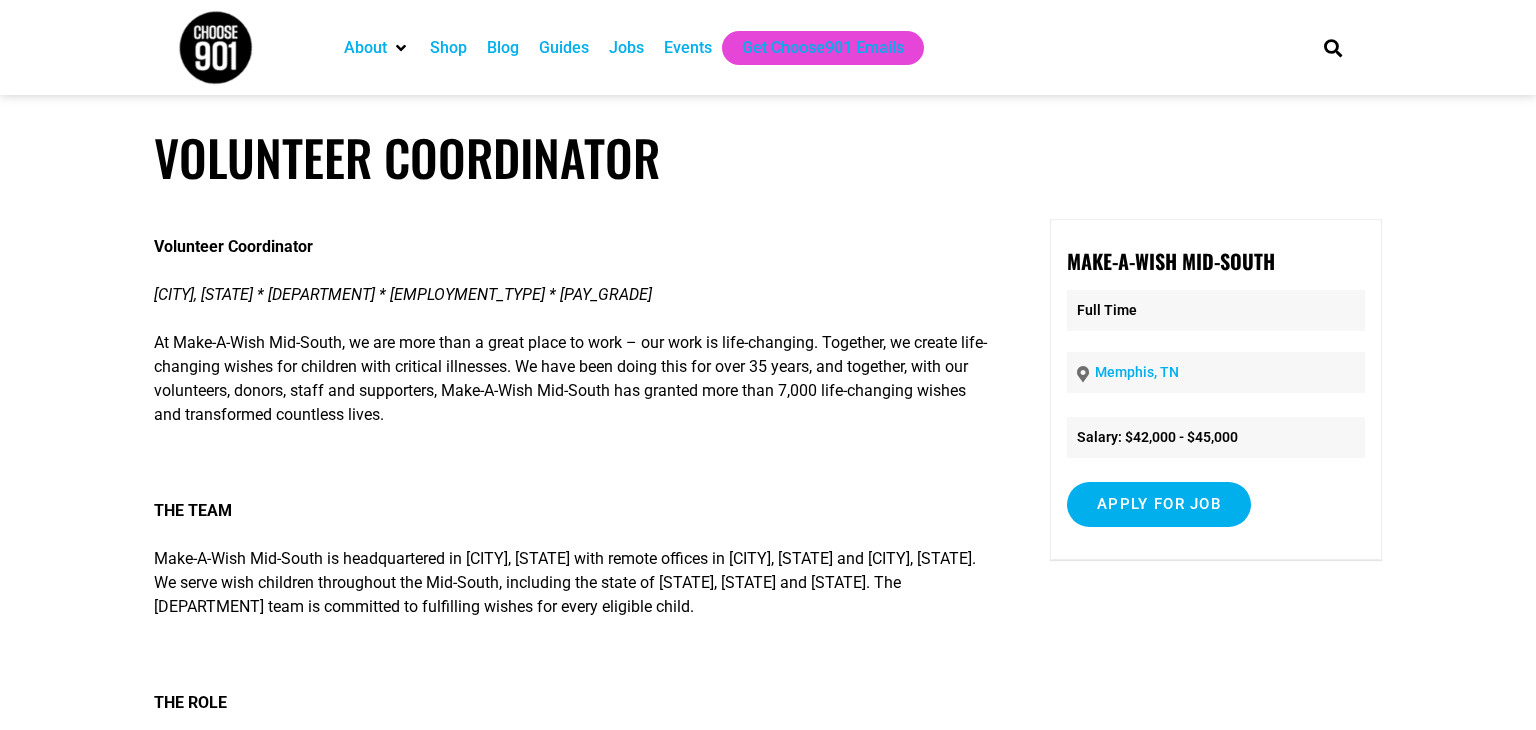 scroll, scrollTop: 0, scrollLeft: 0, axis: both 